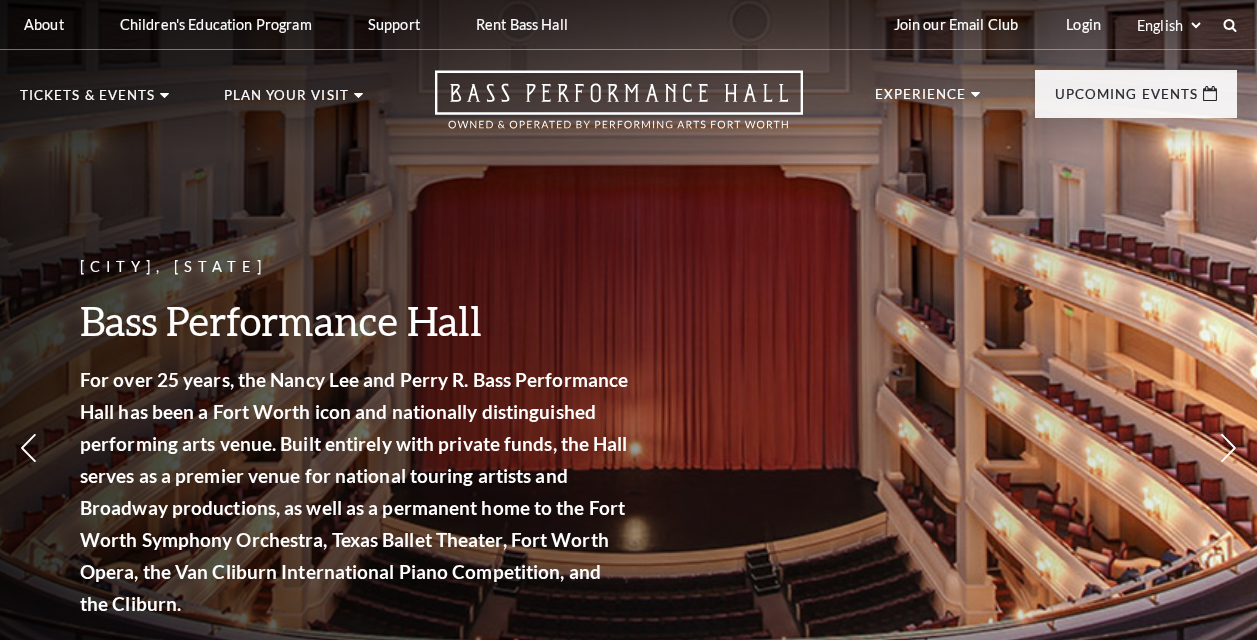 scroll, scrollTop: 0, scrollLeft: 0, axis: both 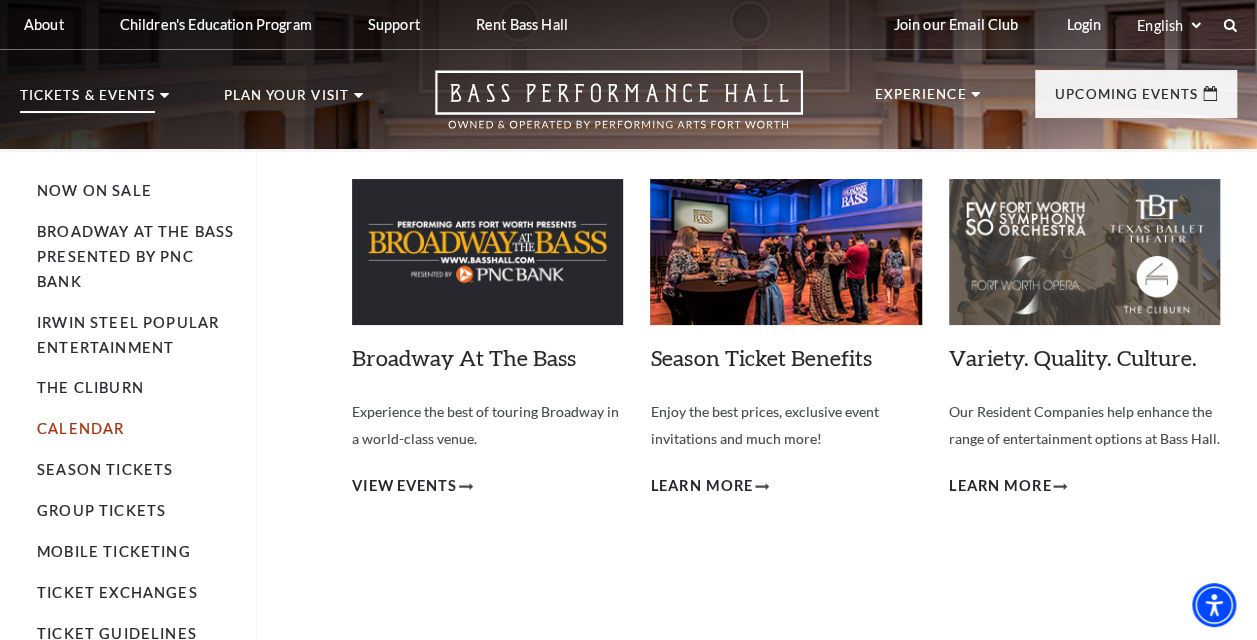 click on "Calendar" at bounding box center [80, 428] 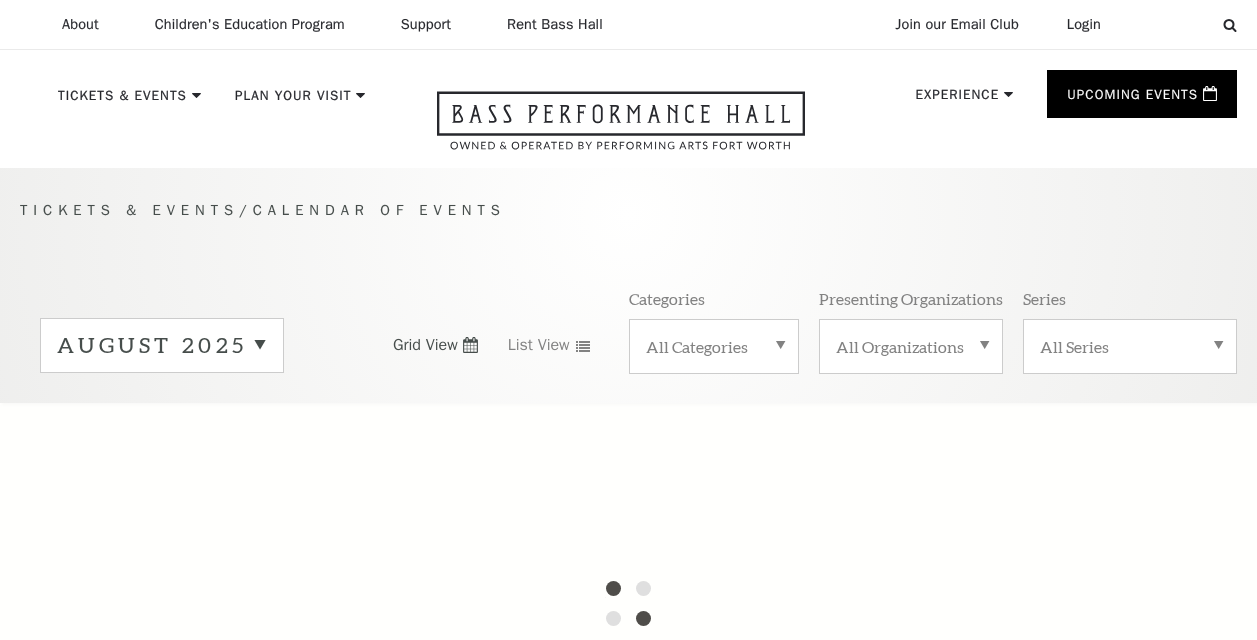 scroll, scrollTop: 0, scrollLeft: 0, axis: both 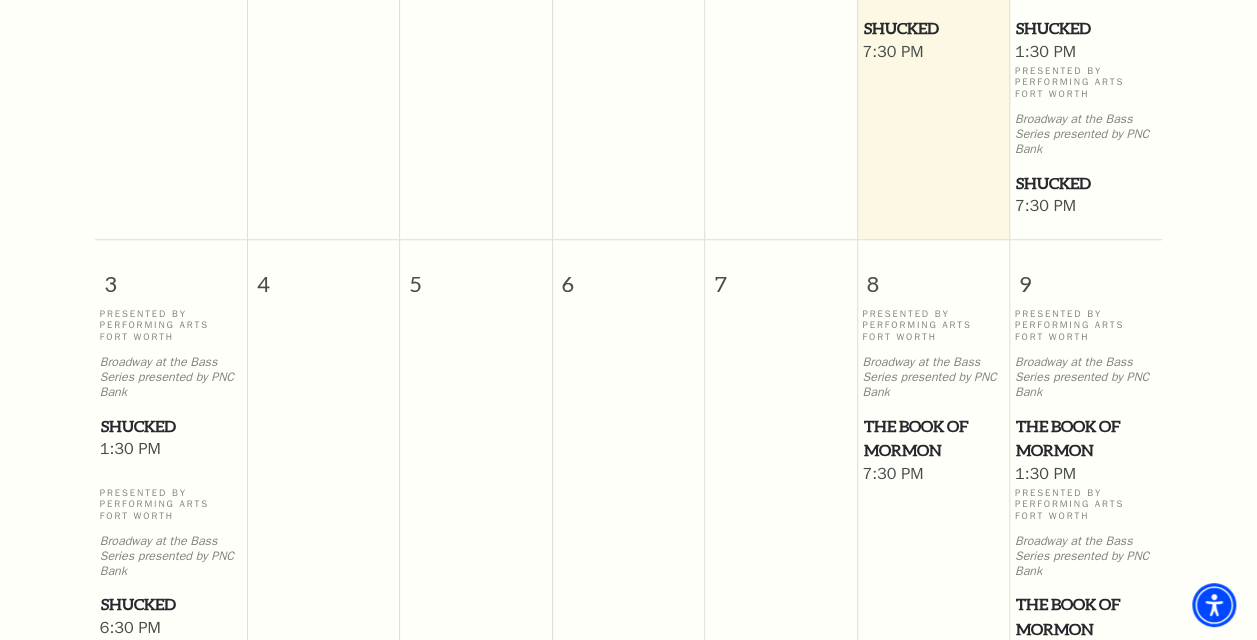 click on "The Book of Mormon" at bounding box center [933, 438] 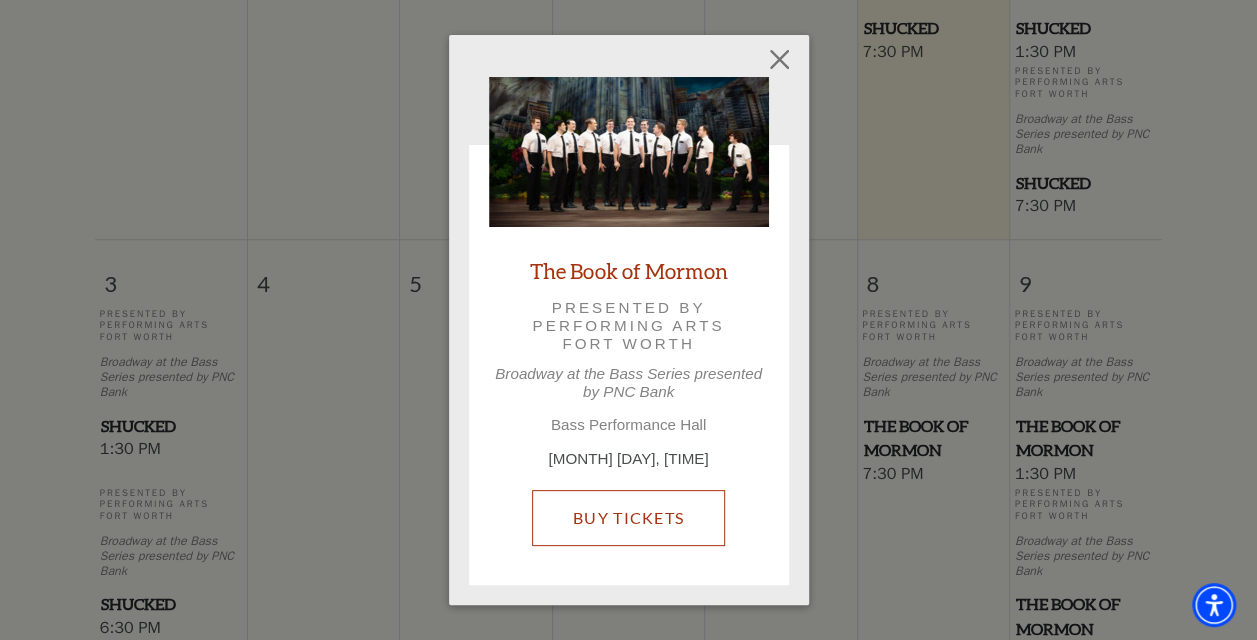click on "Buy Tickets" at bounding box center (628, 518) 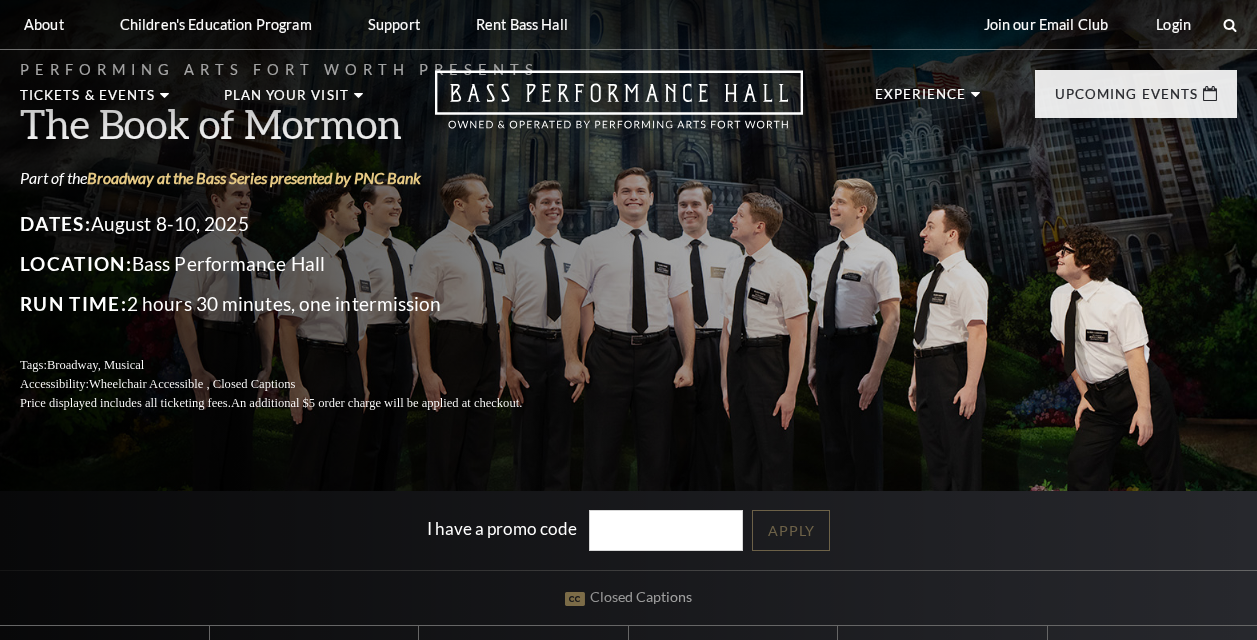 scroll, scrollTop: 0, scrollLeft: 0, axis: both 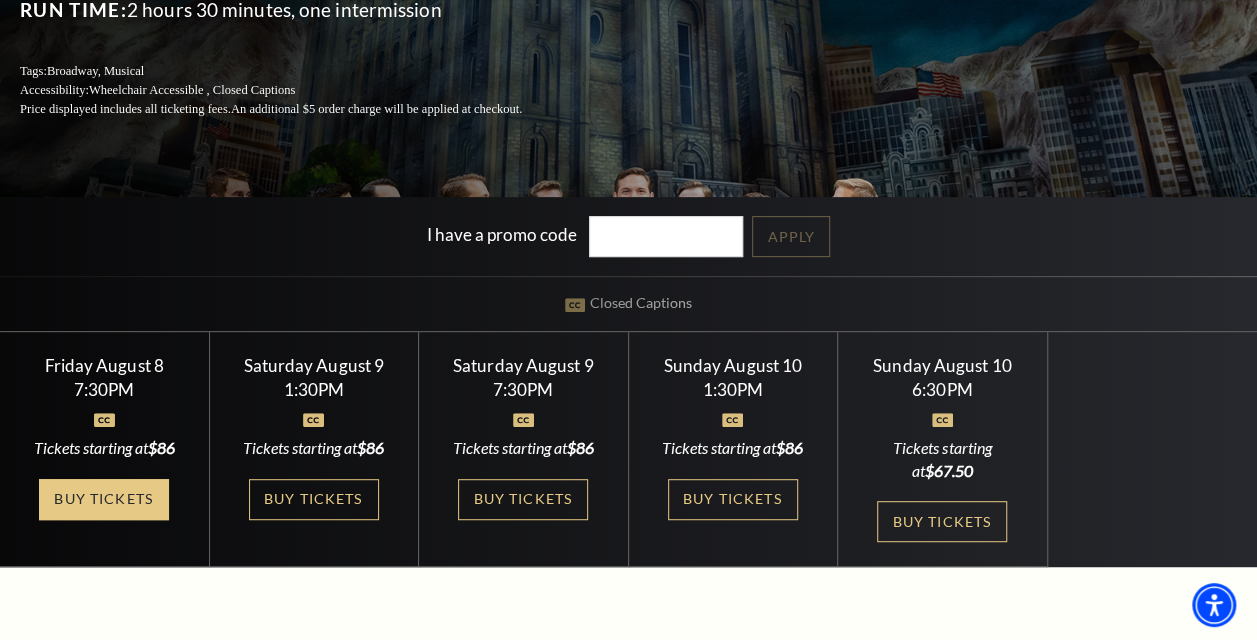 click on "Buy Tickets" at bounding box center (104, 499) 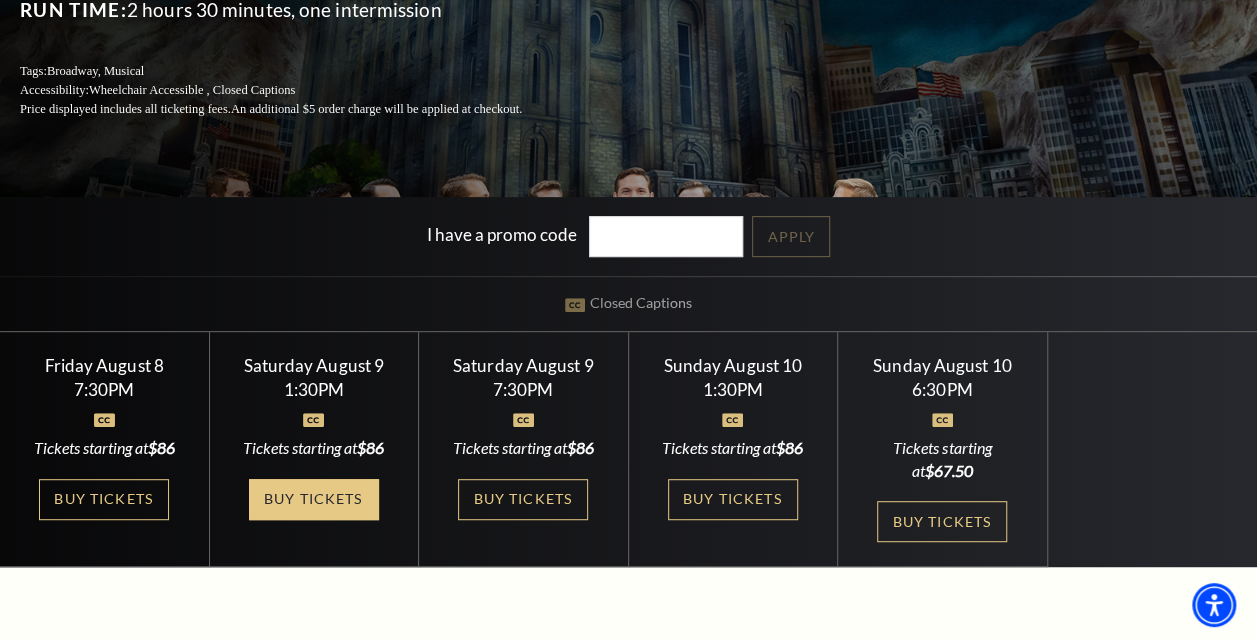 click on "Buy Tickets" at bounding box center [314, 499] 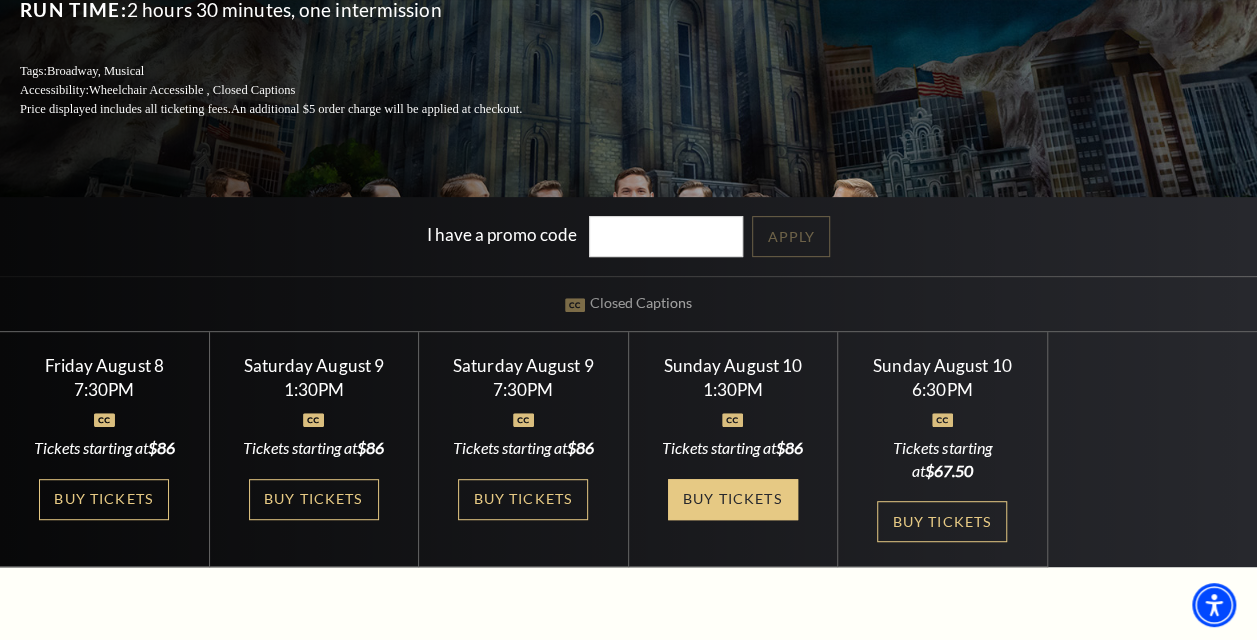 click on "Buy Tickets" at bounding box center [733, 499] 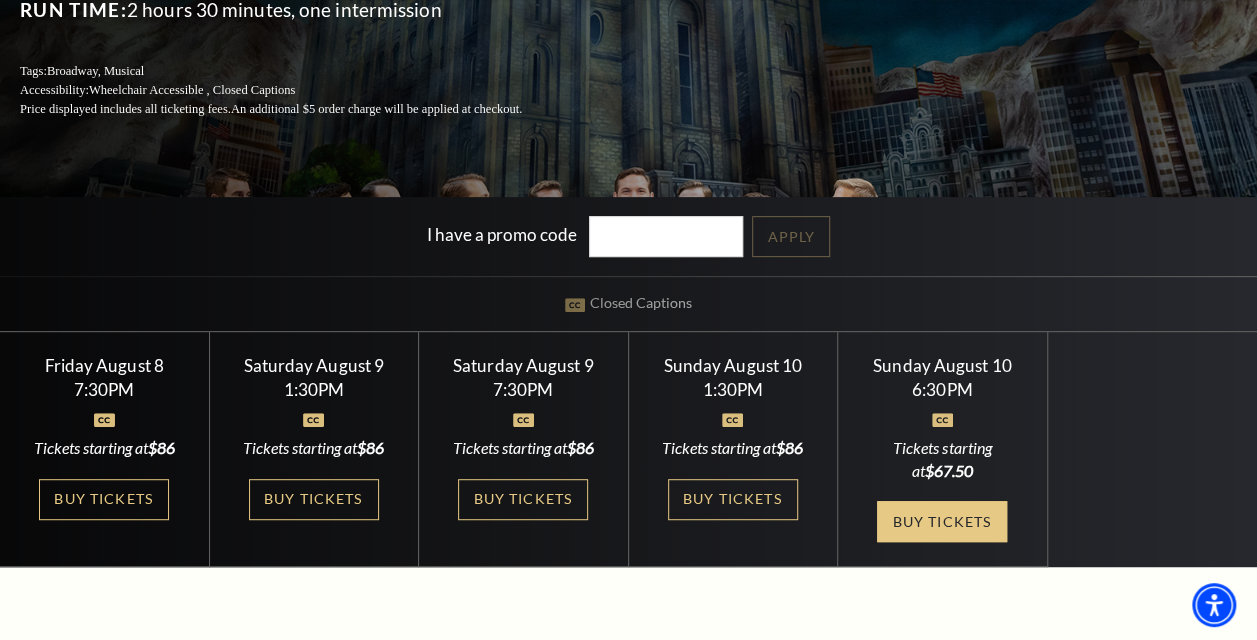 click on "Buy Tickets" at bounding box center [942, 521] 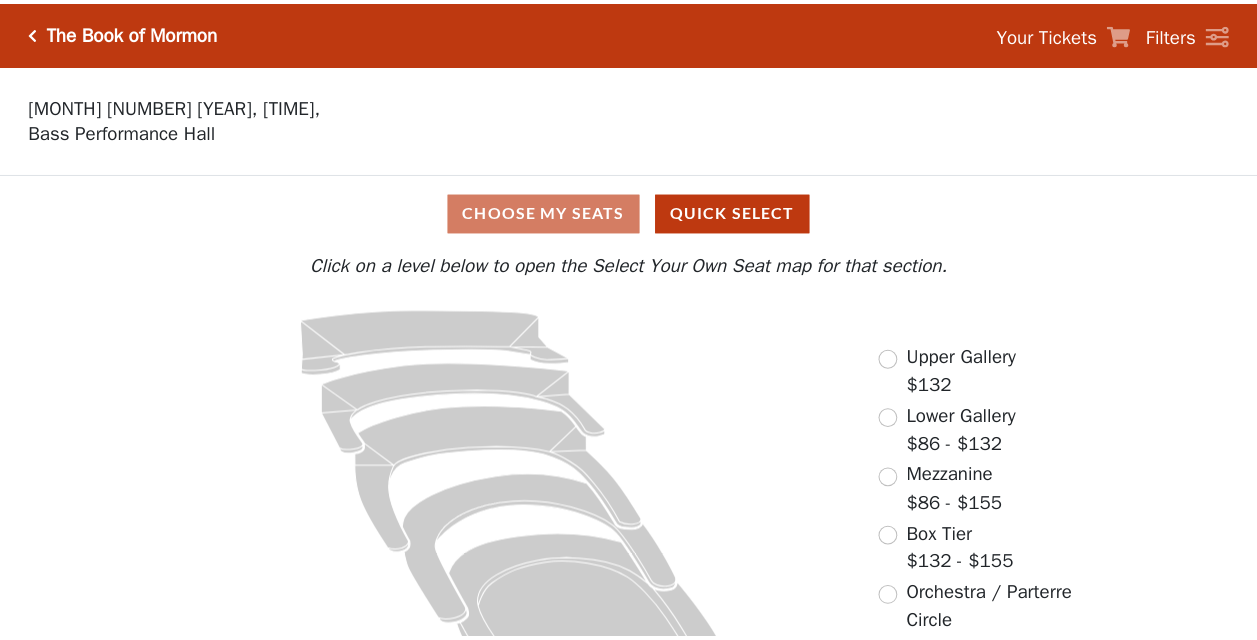 scroll, scrollTop: 0, scrollLeft: 0, axis: both 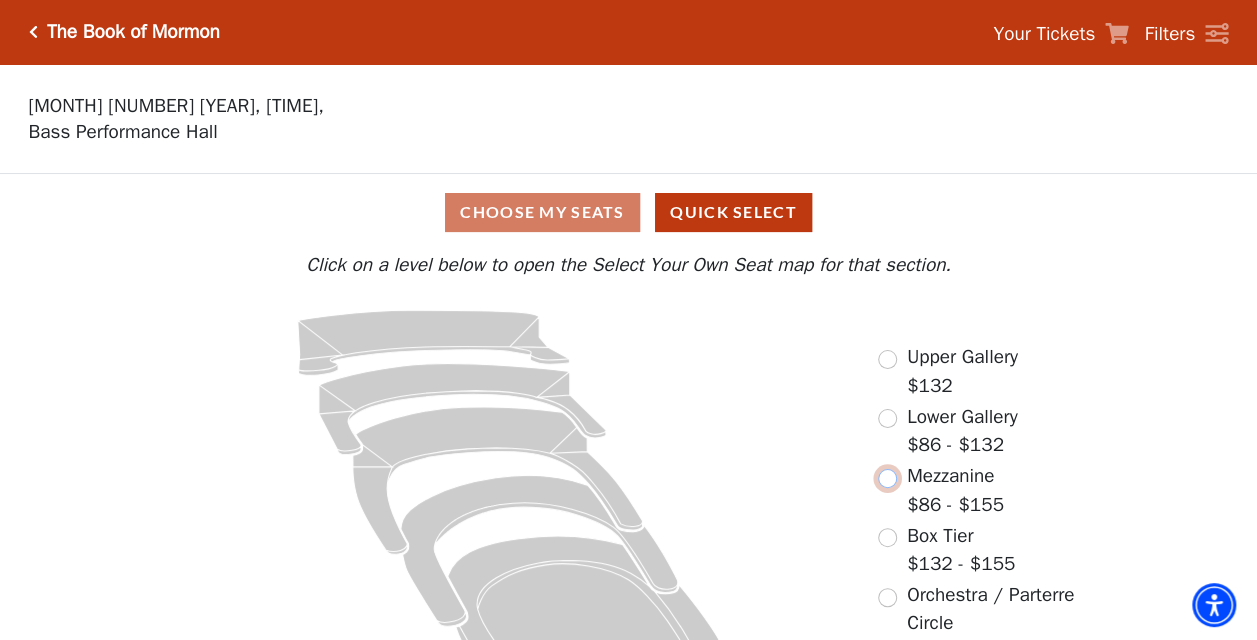 click at bounding box center (887, 478) 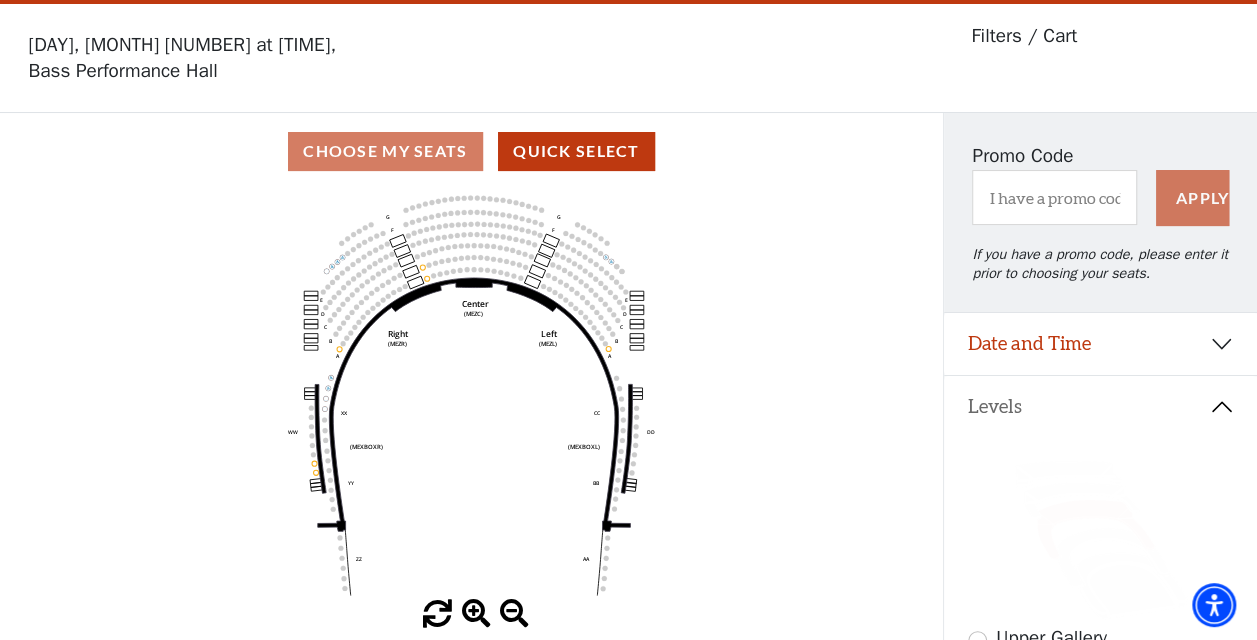 scroll, scrollTop: 92, scrollLeft: 0, axis: vertical 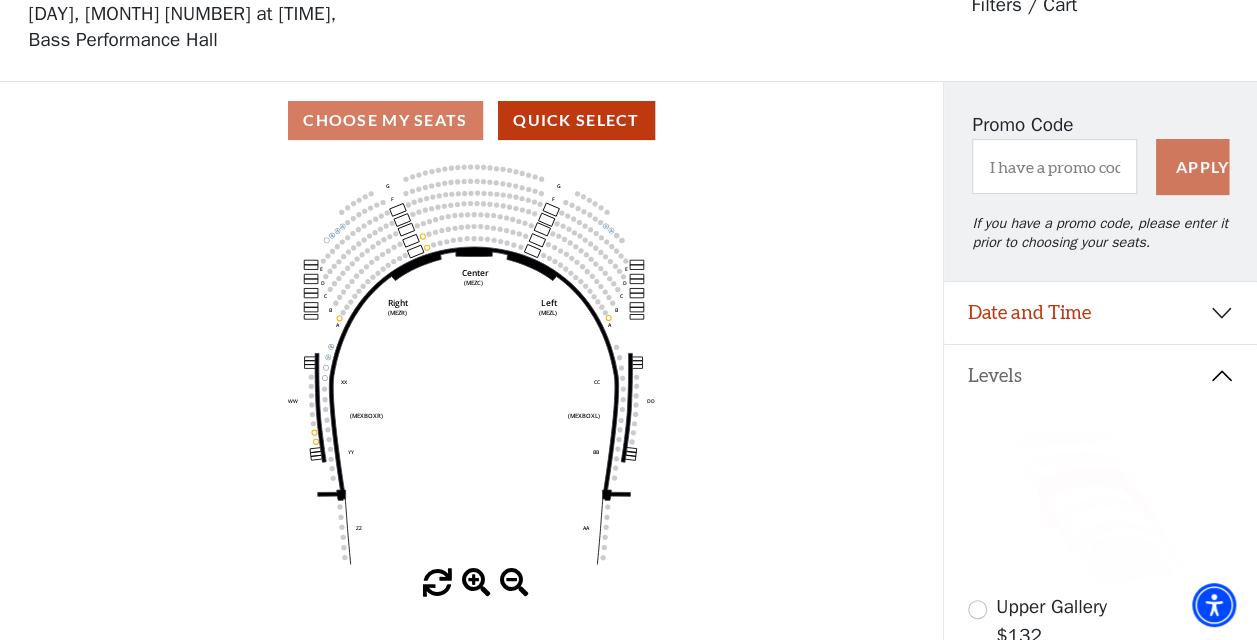 click 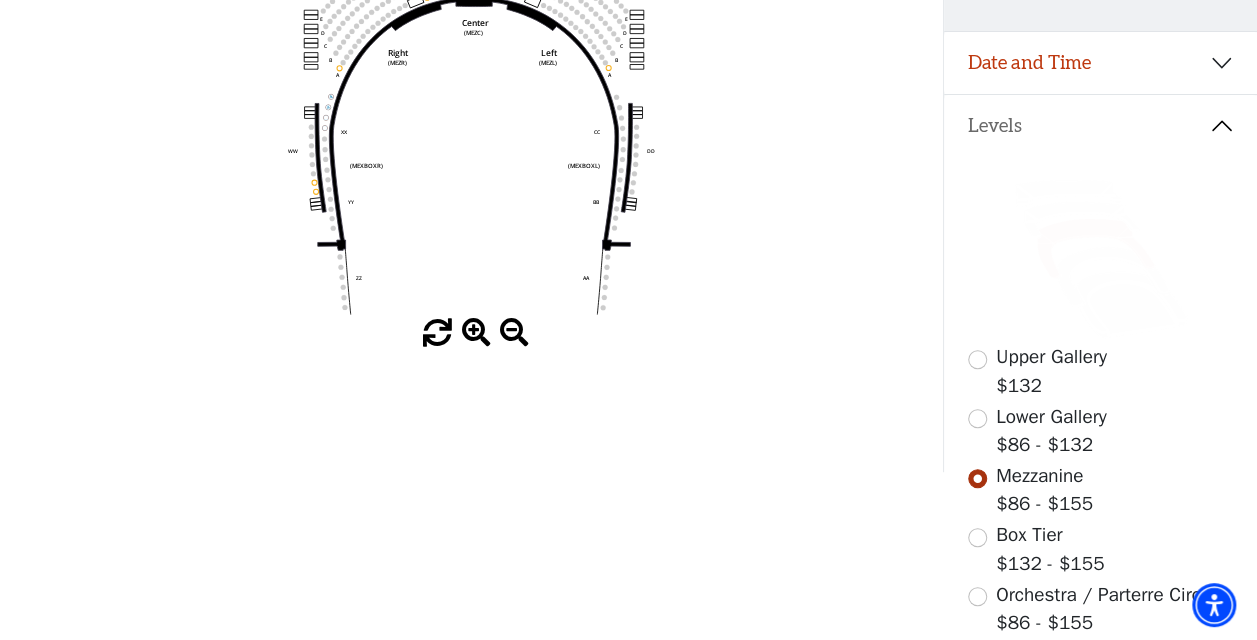 scroll, scrollTop: 358, scrollLeft: 0, axis: vertical 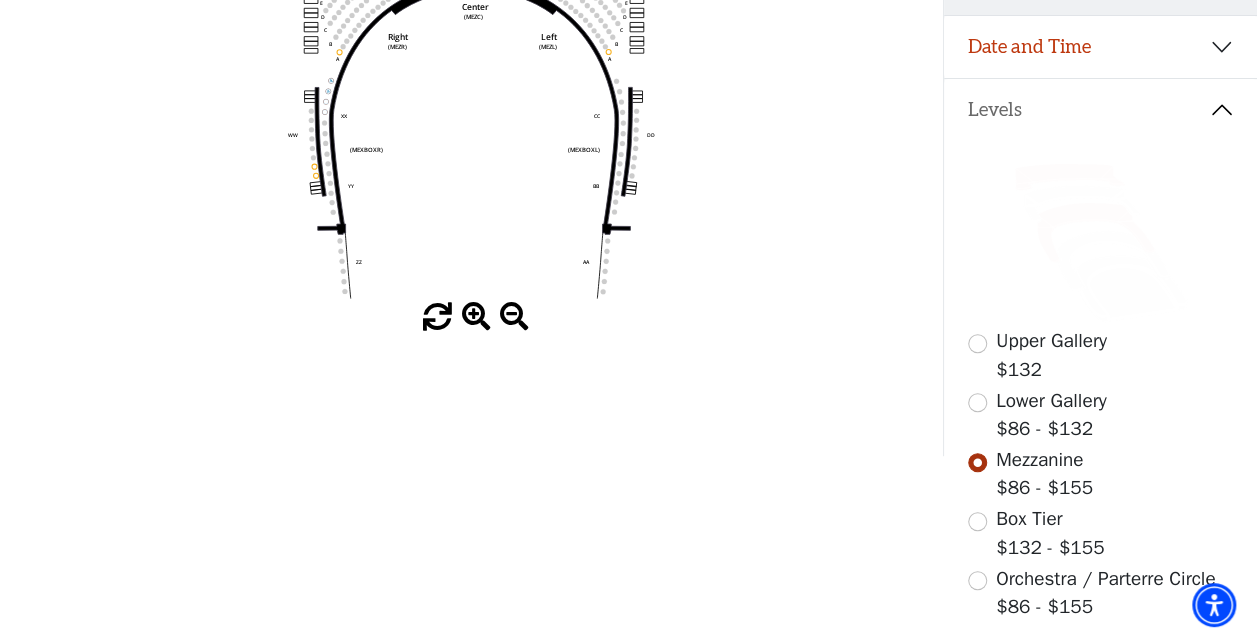 click 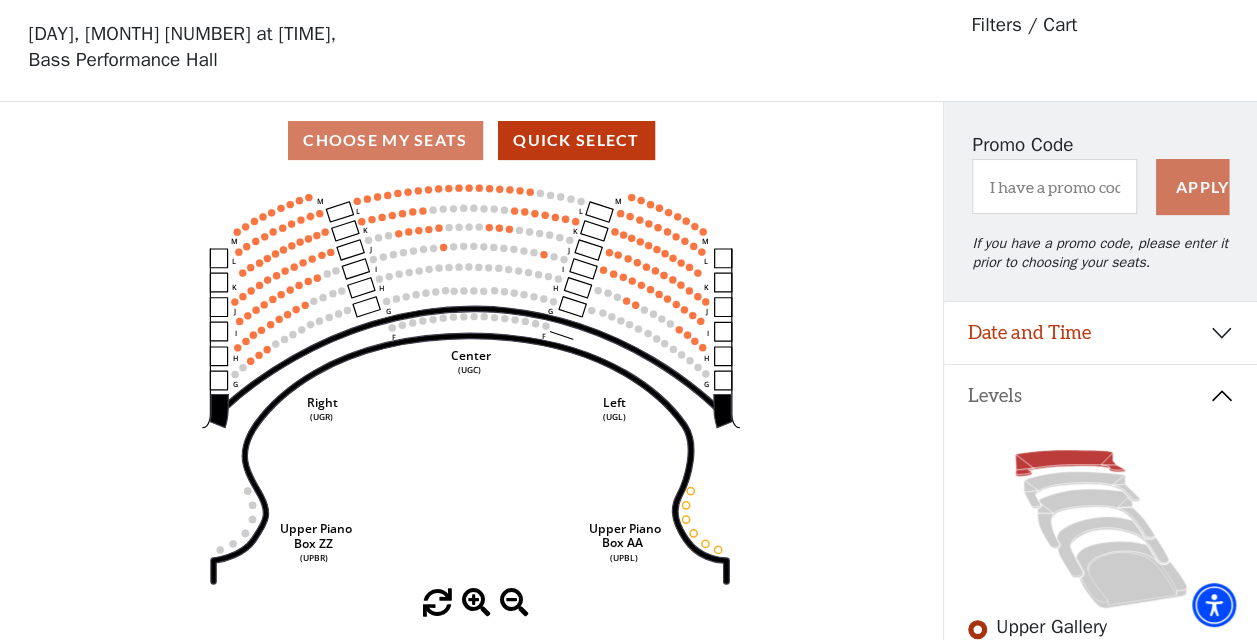 scroll, scrollTop: 92, scrollLeft: 0, axis: vertical 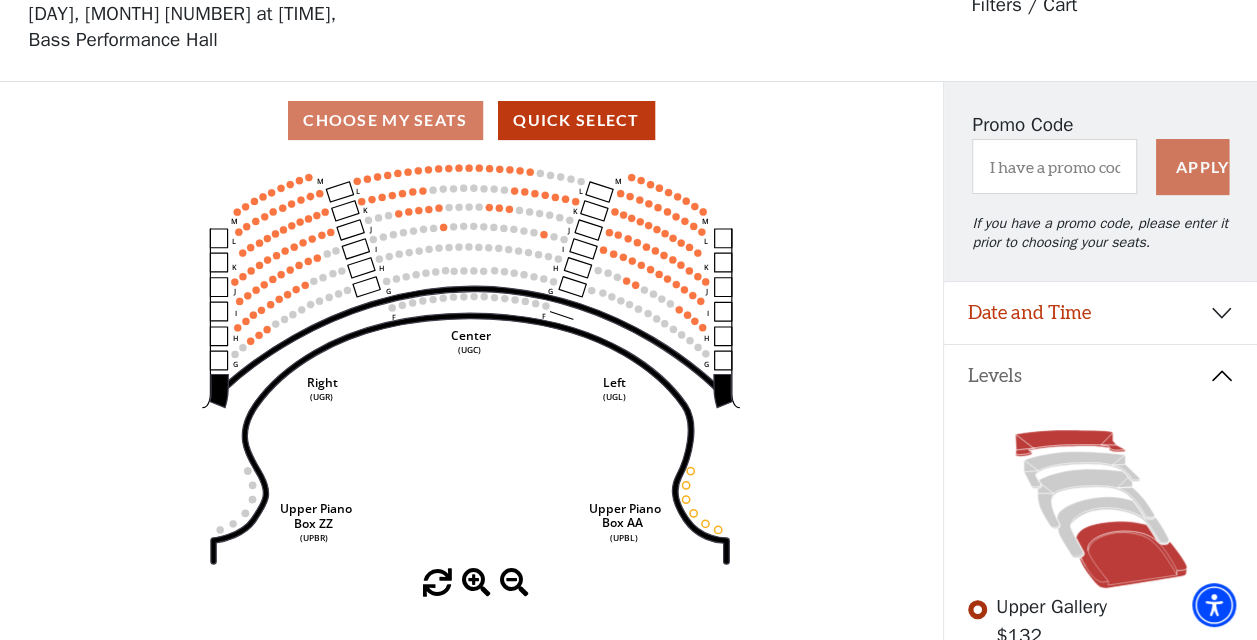 click 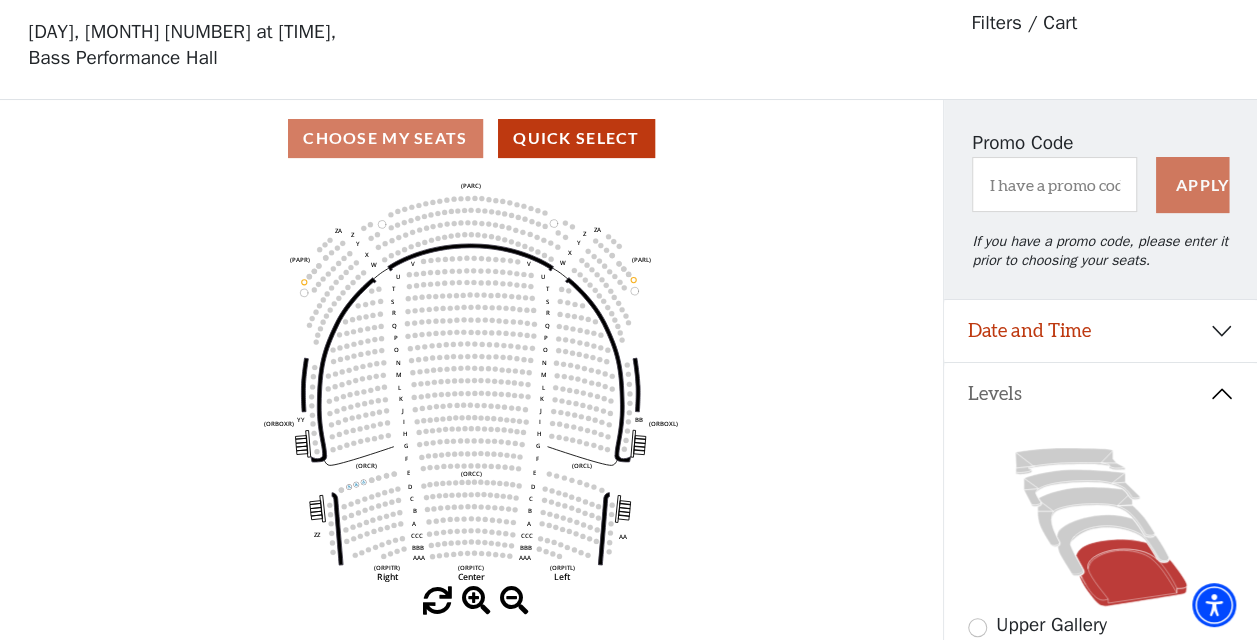 scroll, scrollTop: 72, scrollLeft: 0, axis: vertical 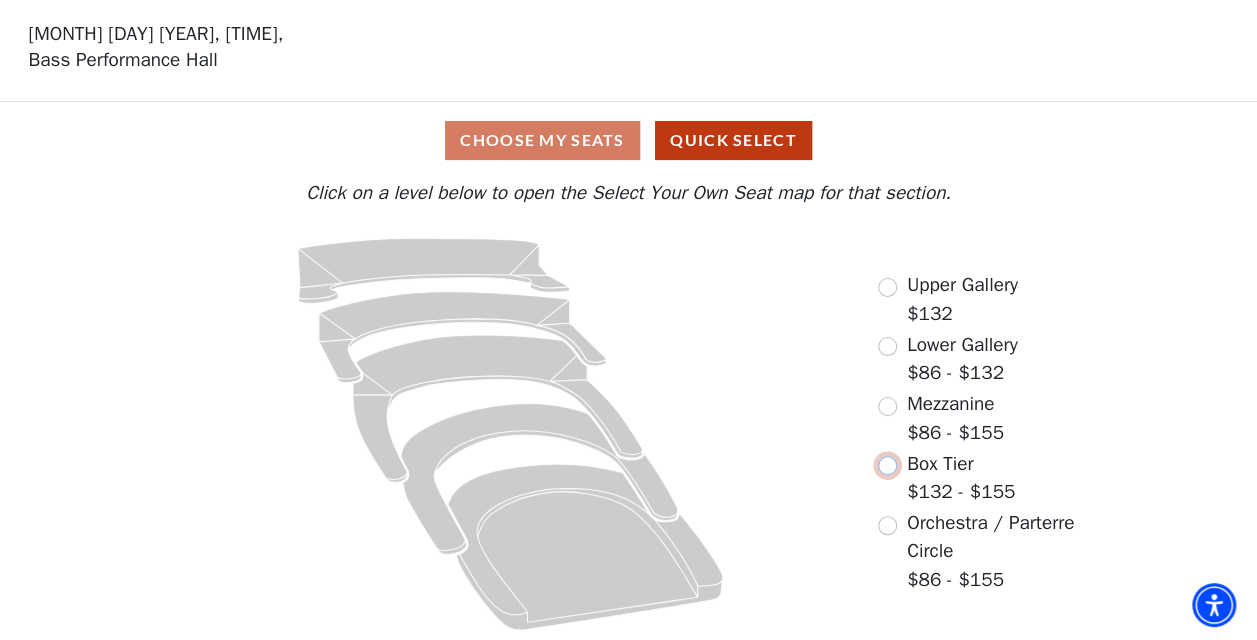 click at bounding box center (887, 465) 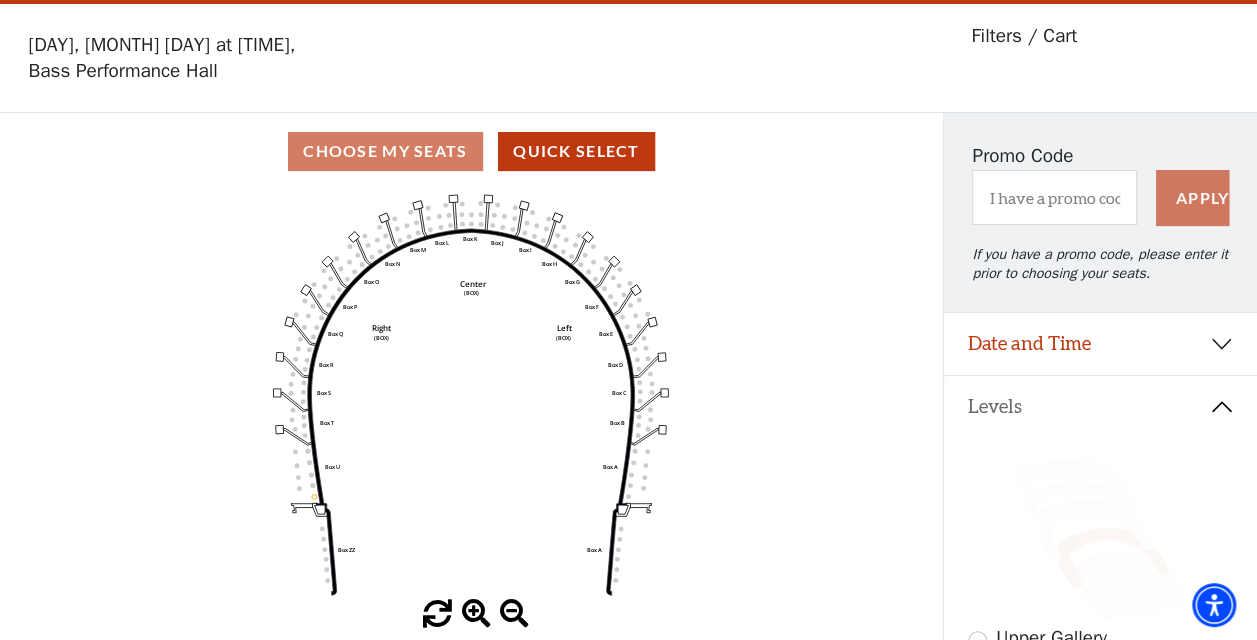 scroll, scrollTop: 92, scrollLeft: 0, axis: vertical 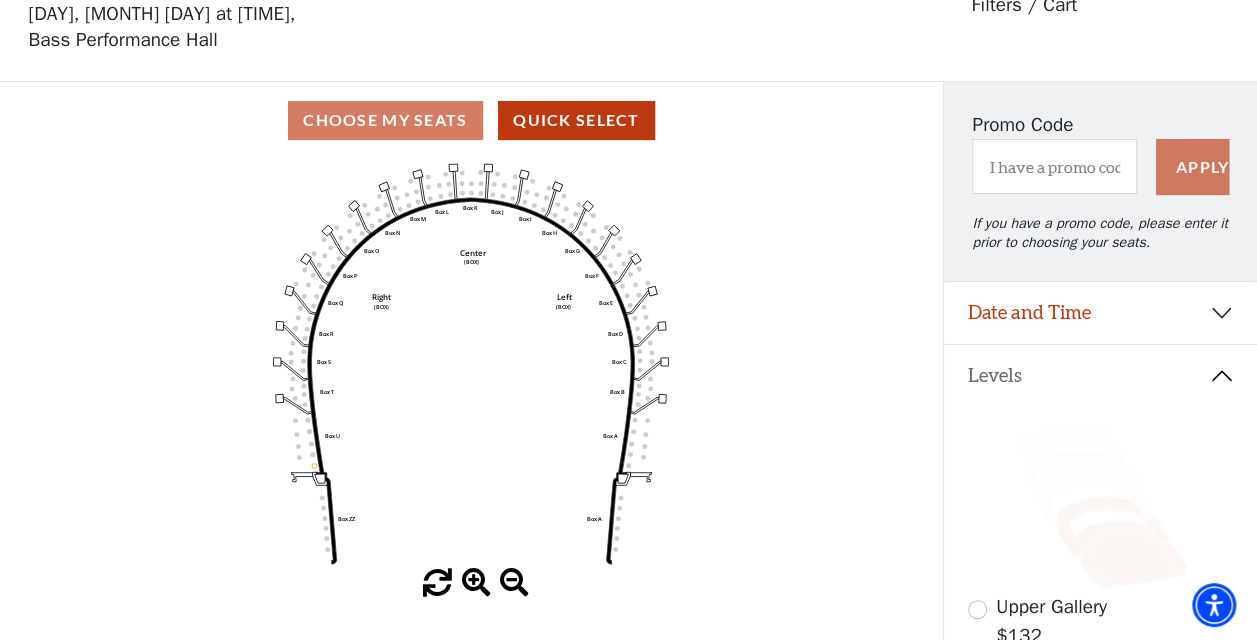 click 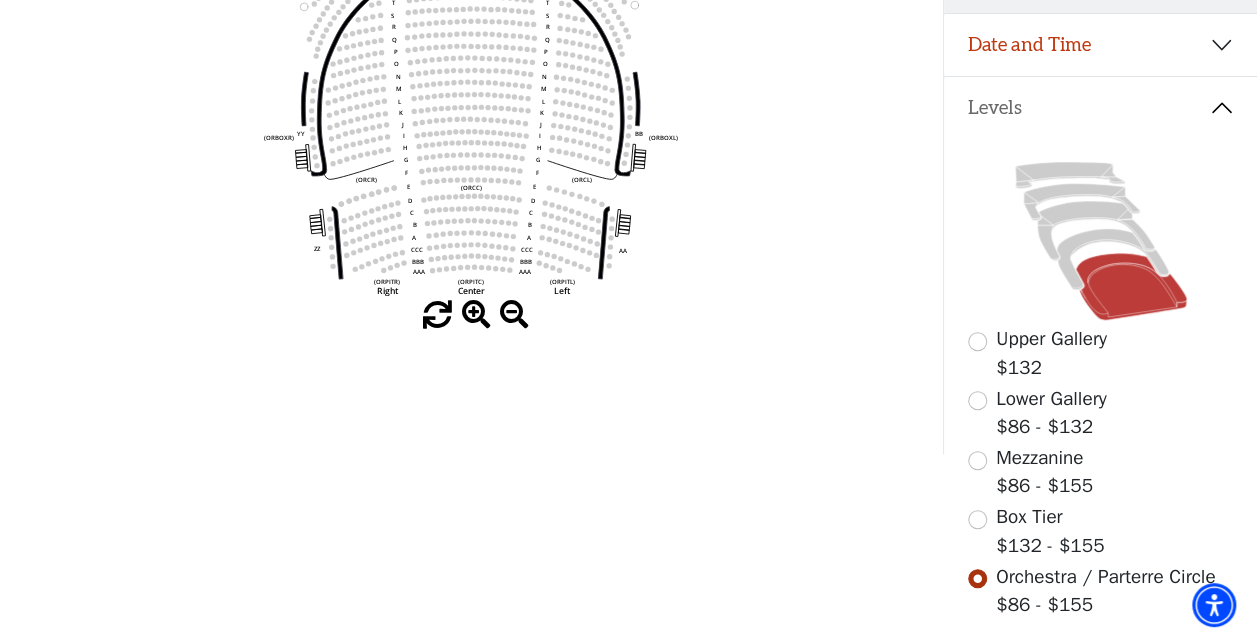 scroll, scrollTop: 361, scrollLeft: 0, axis: vertical 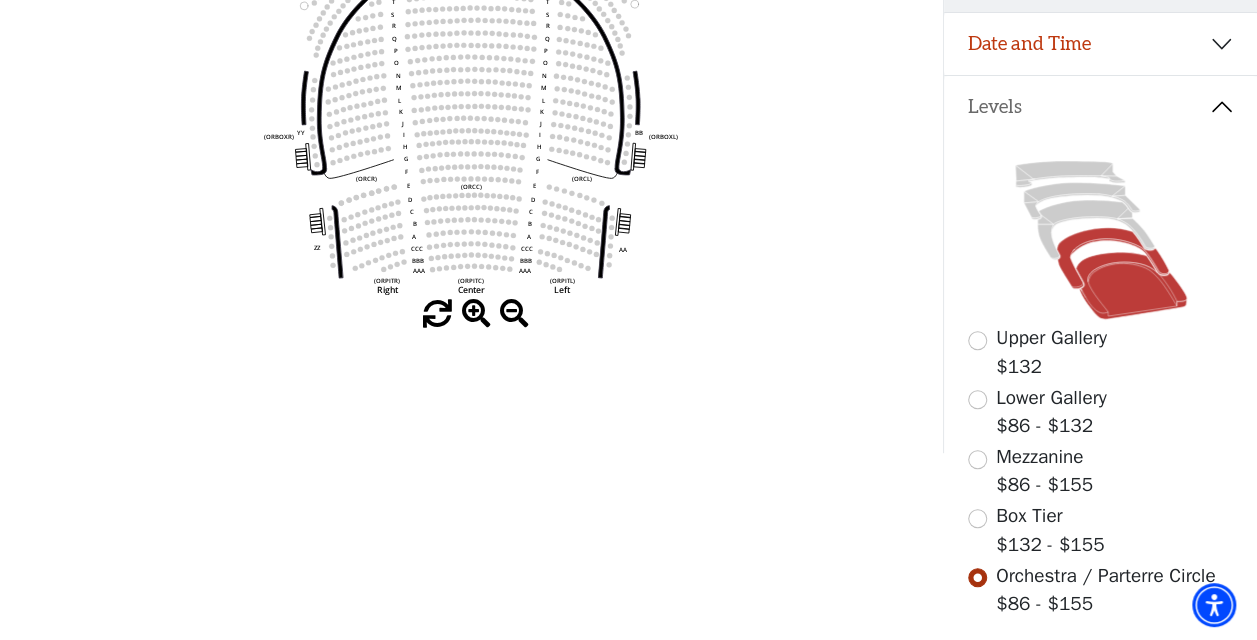 click 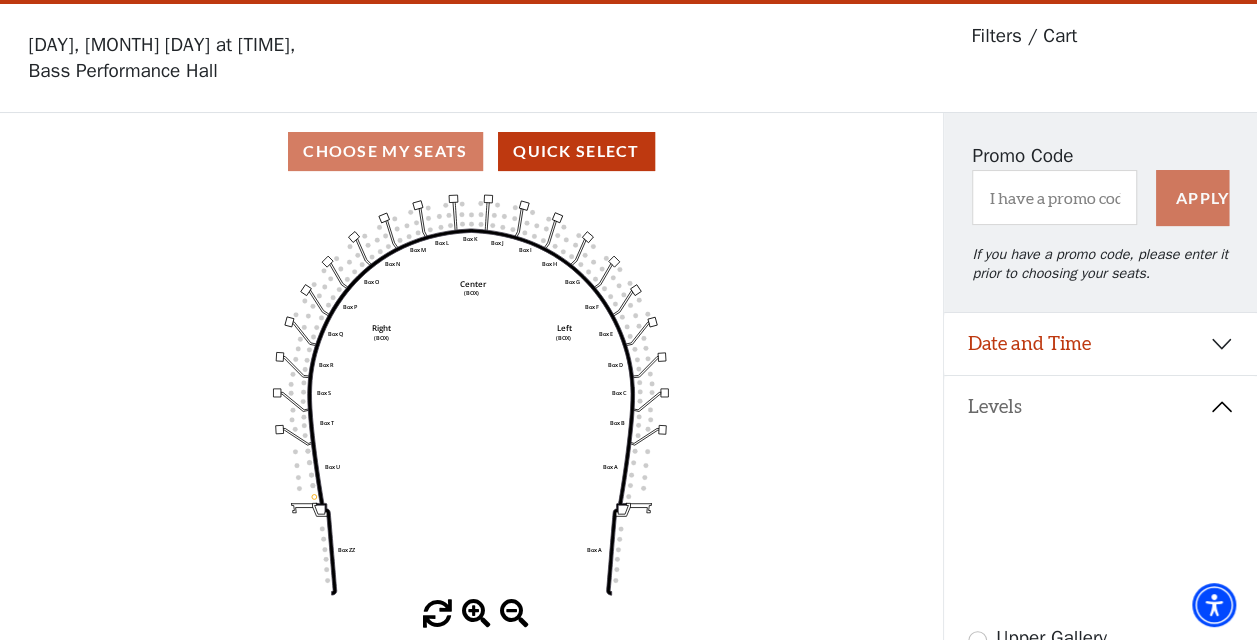 scroll, scrollTop: 92, scrollLeft: 0, axis: vertical 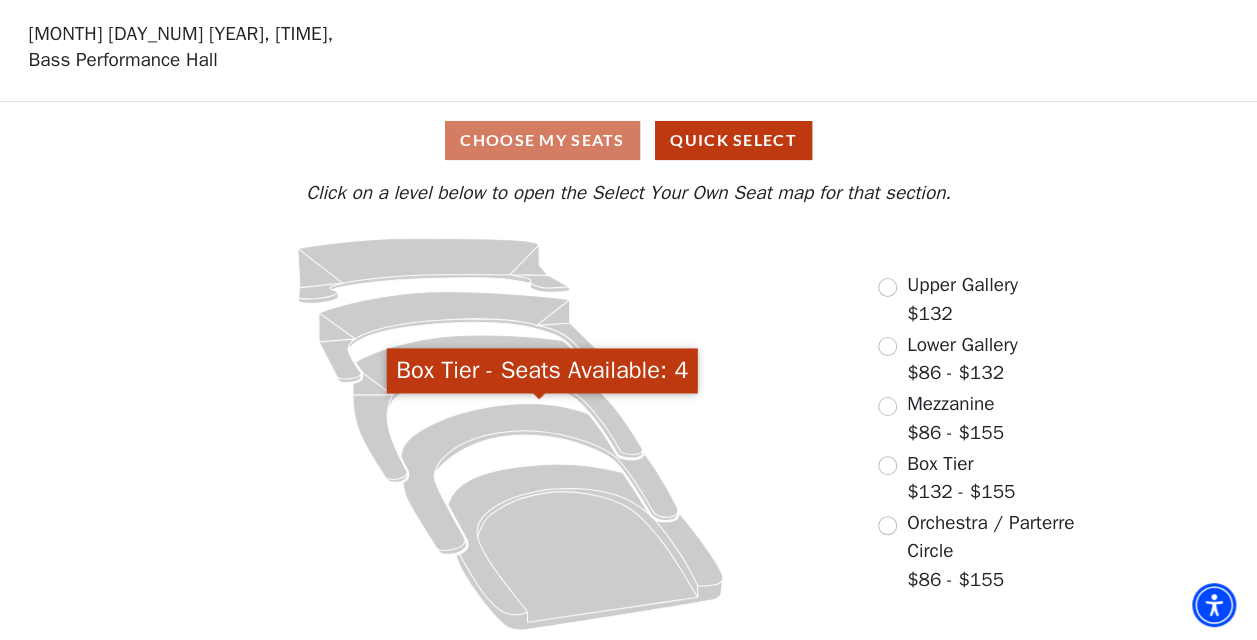 click 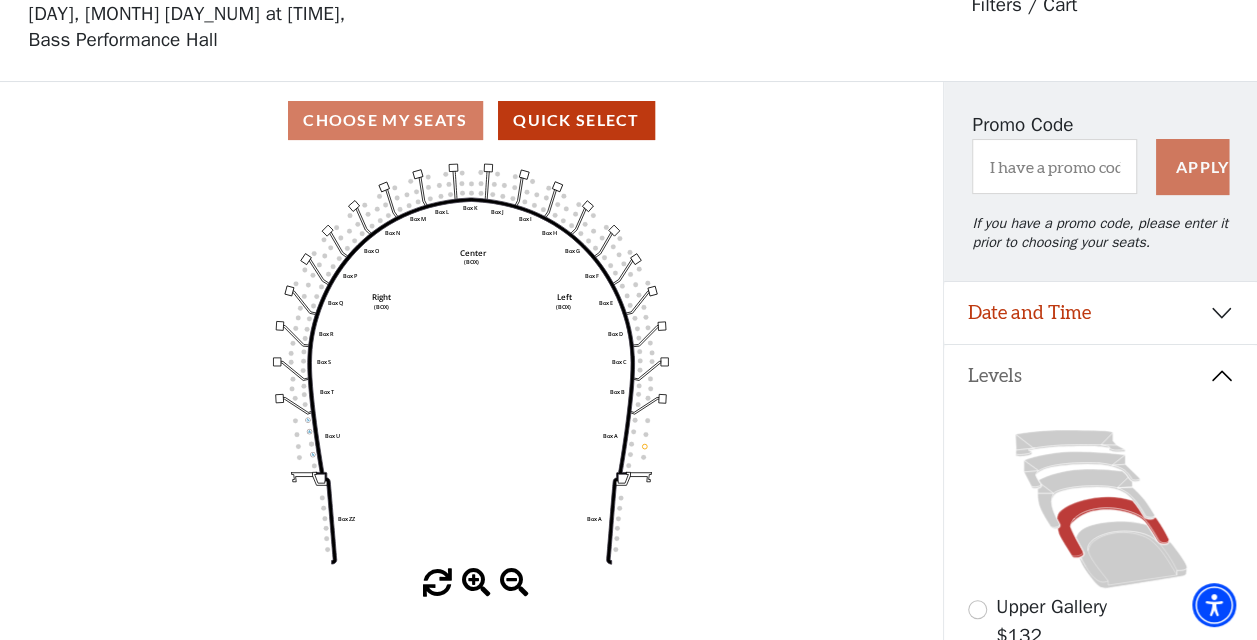 scroll, scrollTop: 219, scrollLeft: 0, axis: vertical 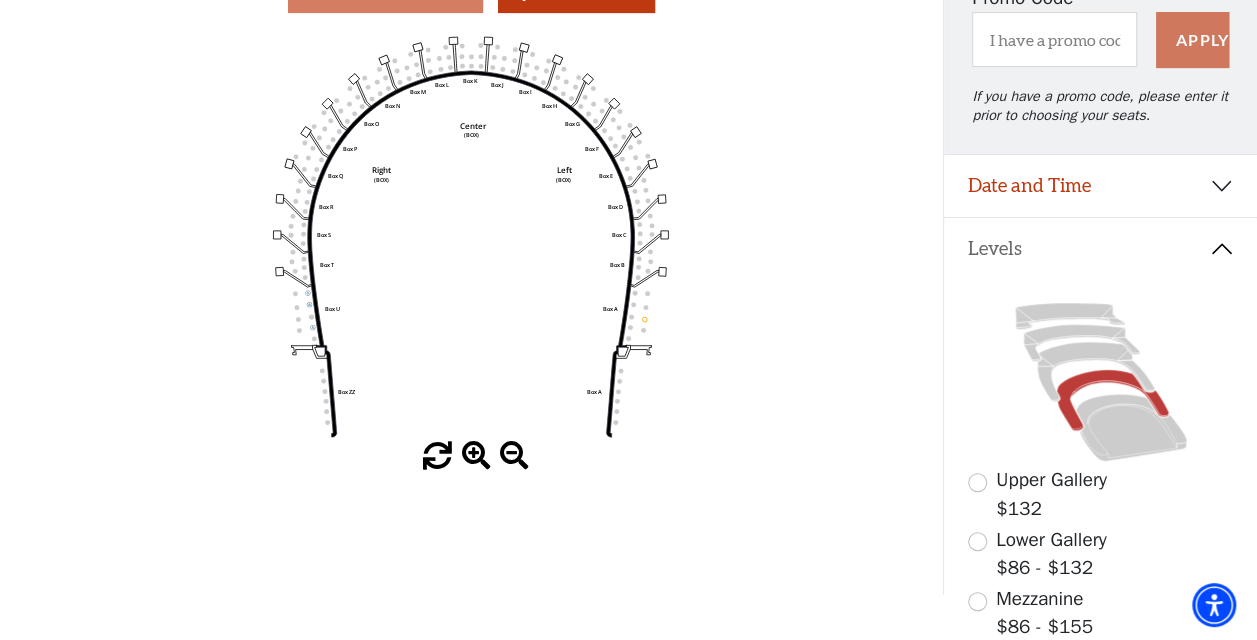 click at bounding box center [437, 456] 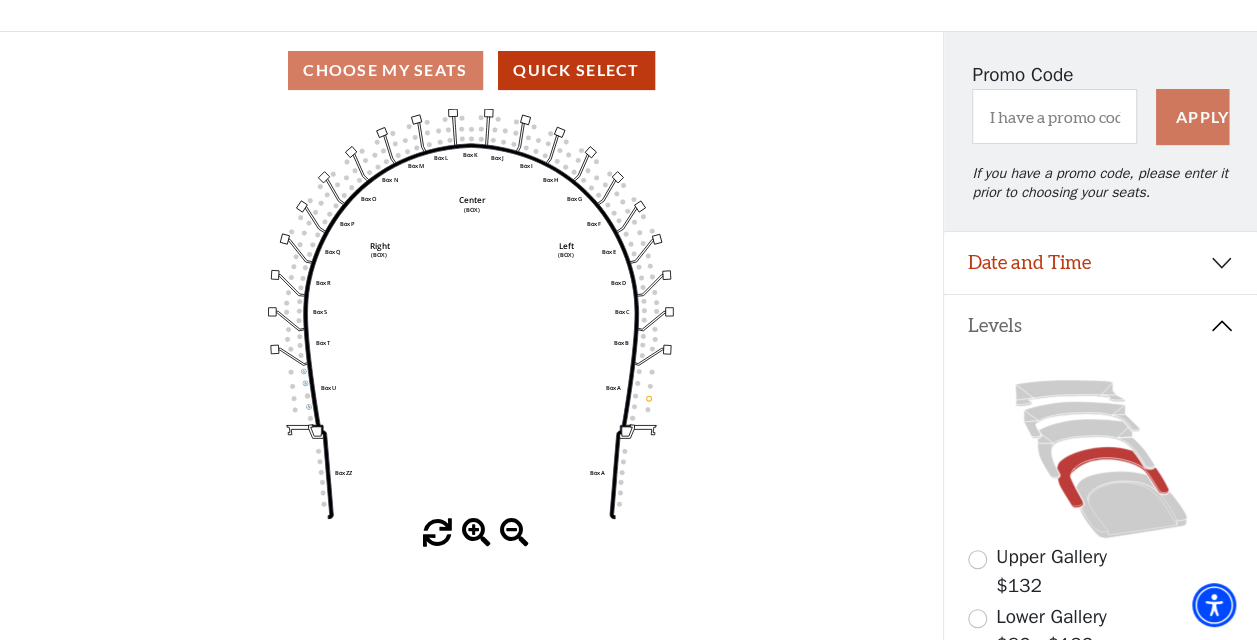 scroll, scrollTop: 141, scrollLeft: 0, axis: vertical 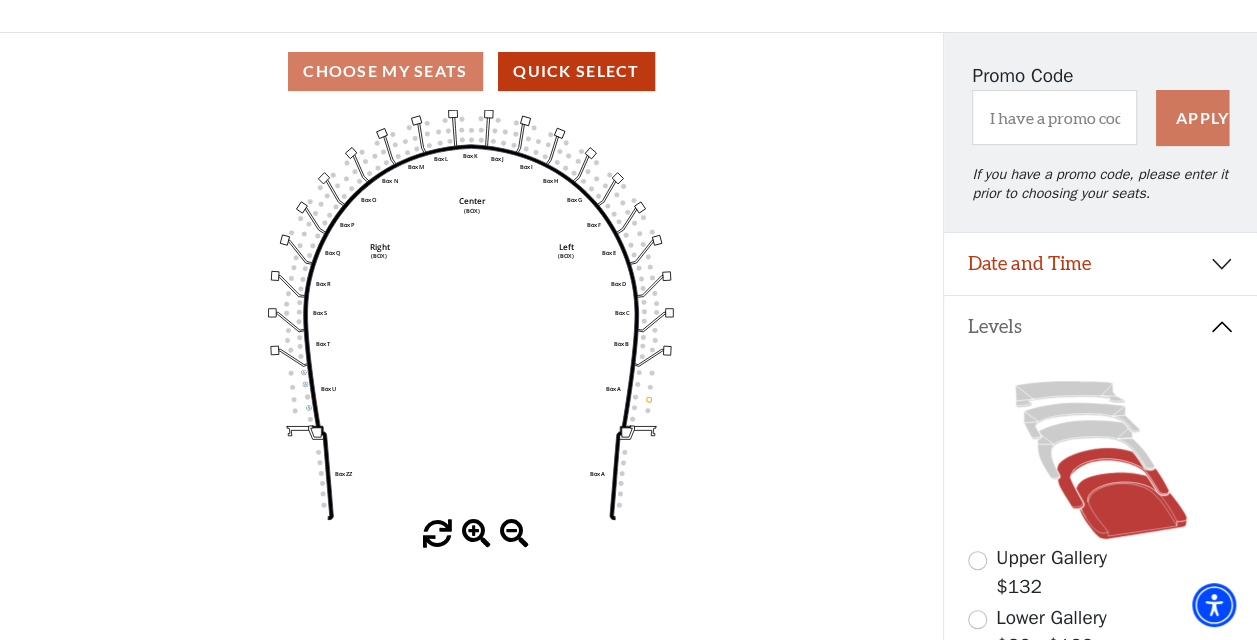 click 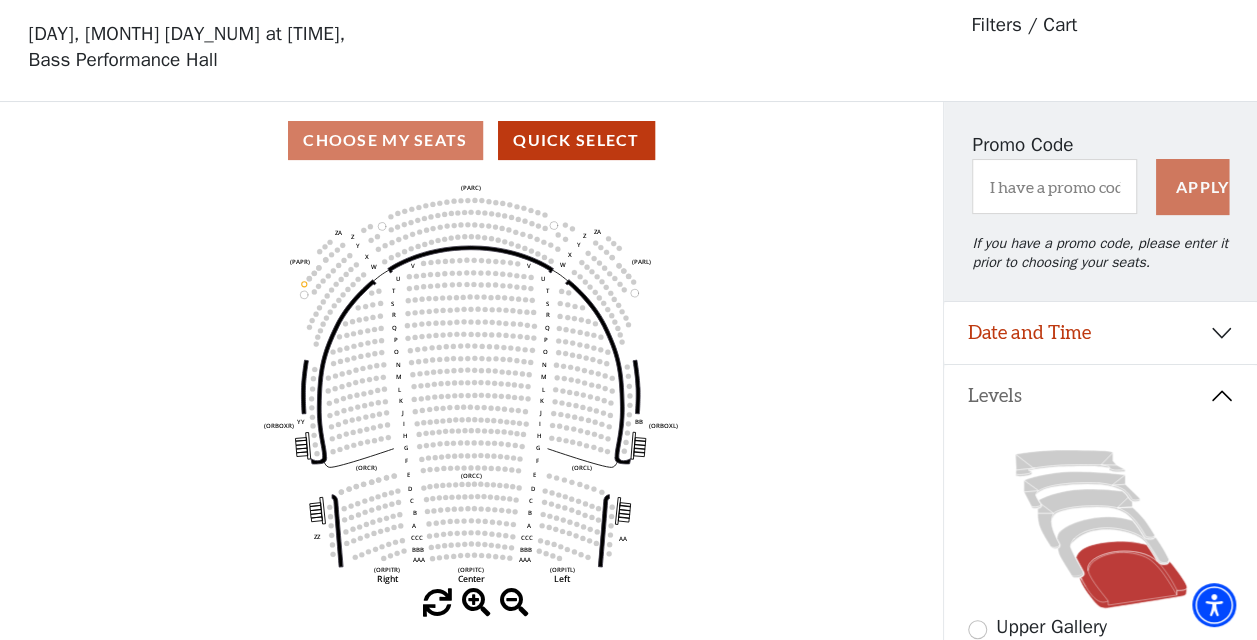 scroll, scrollTop: 92, scrollLeft: 0, axis: vertical 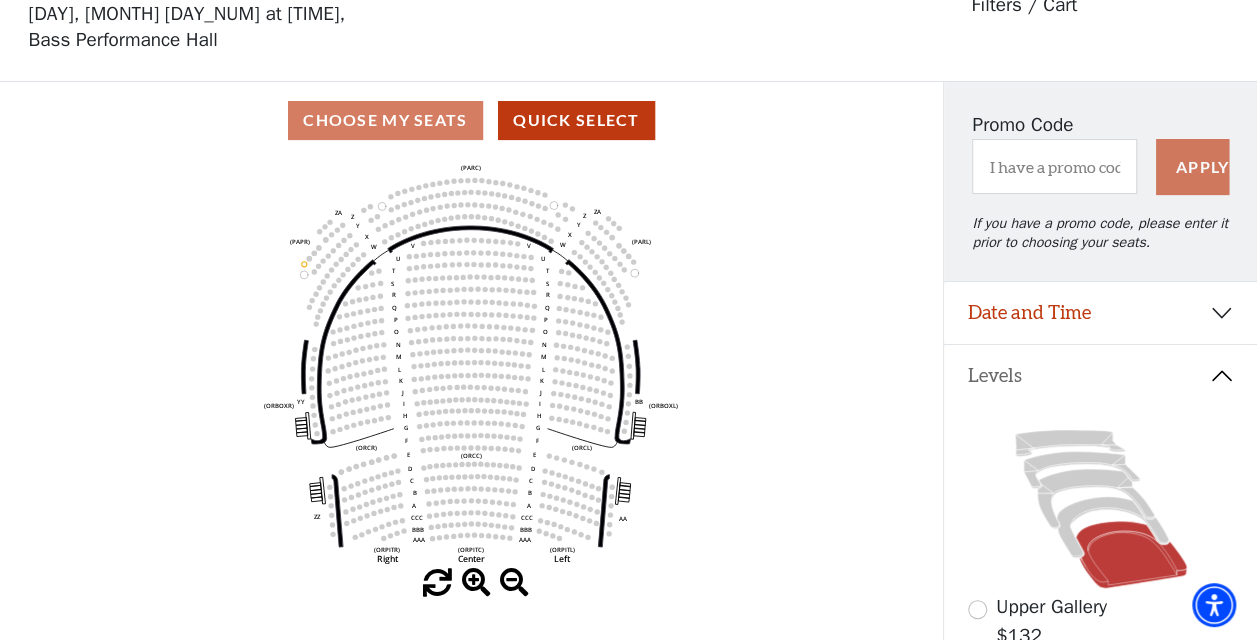 click 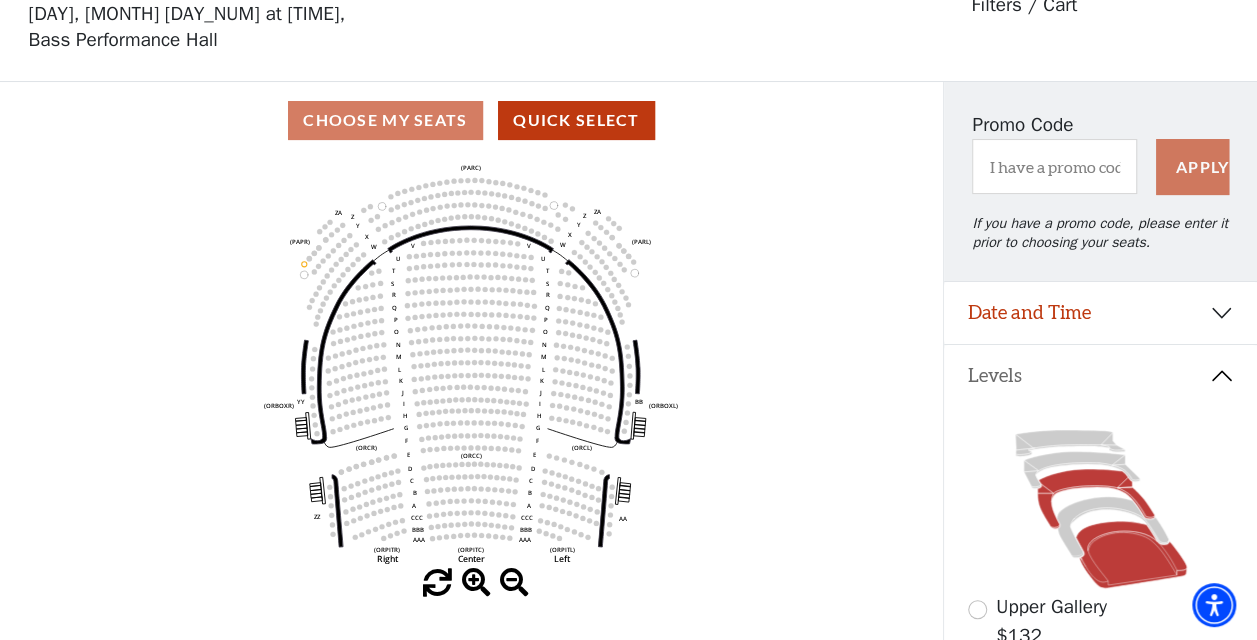 click 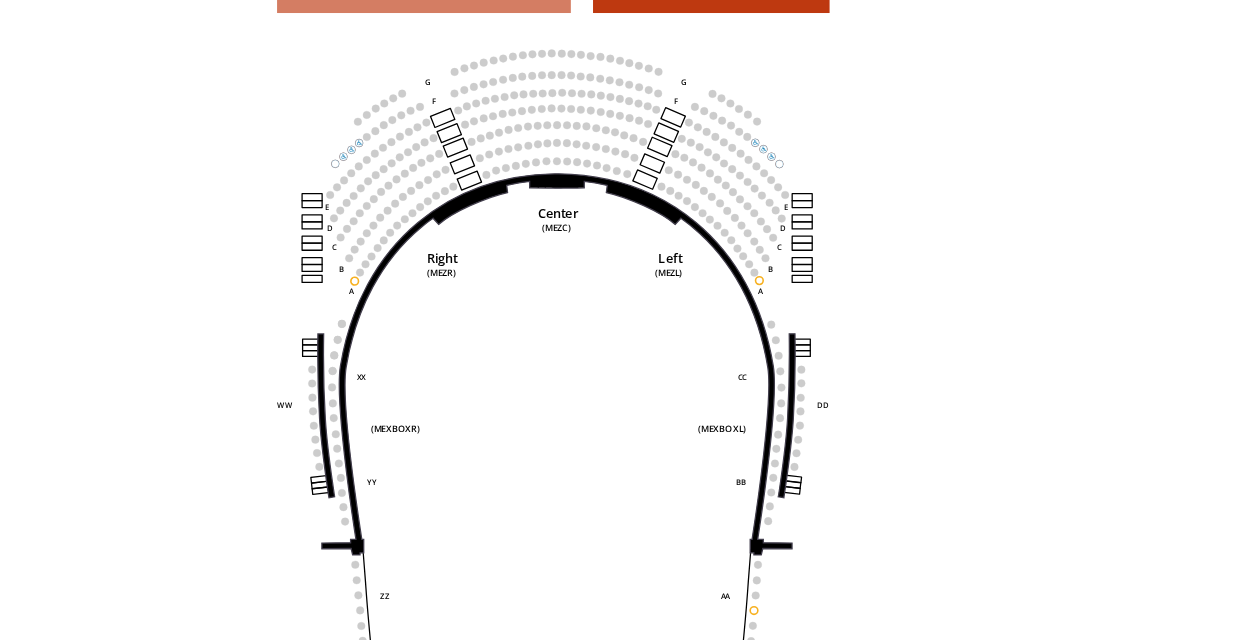 scroll, scrollTop: 92, scrollLeft: 0, axis: vertical 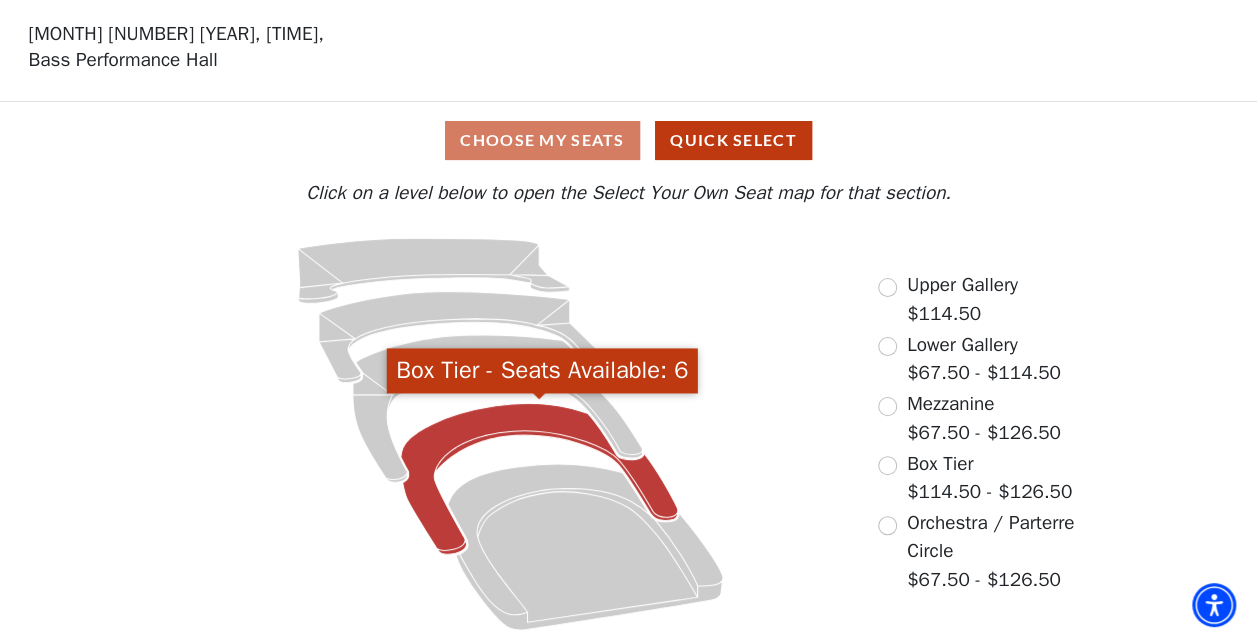 click 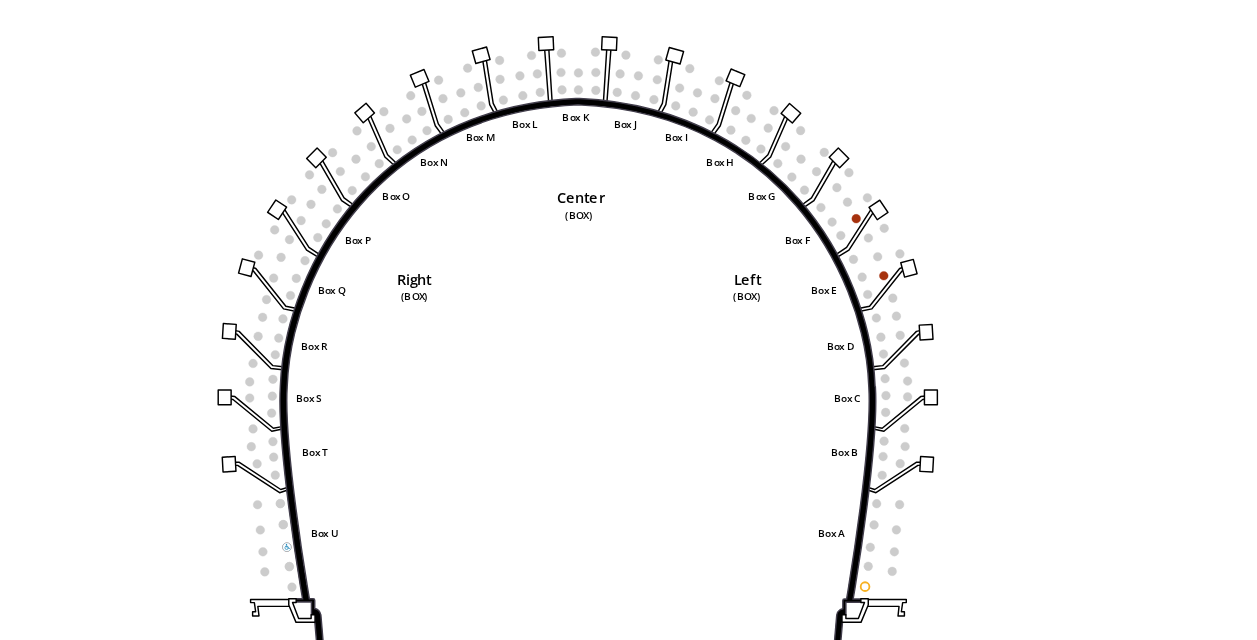 scroll, scrollTop: 110, scrollLeft: 0, axis: vertical 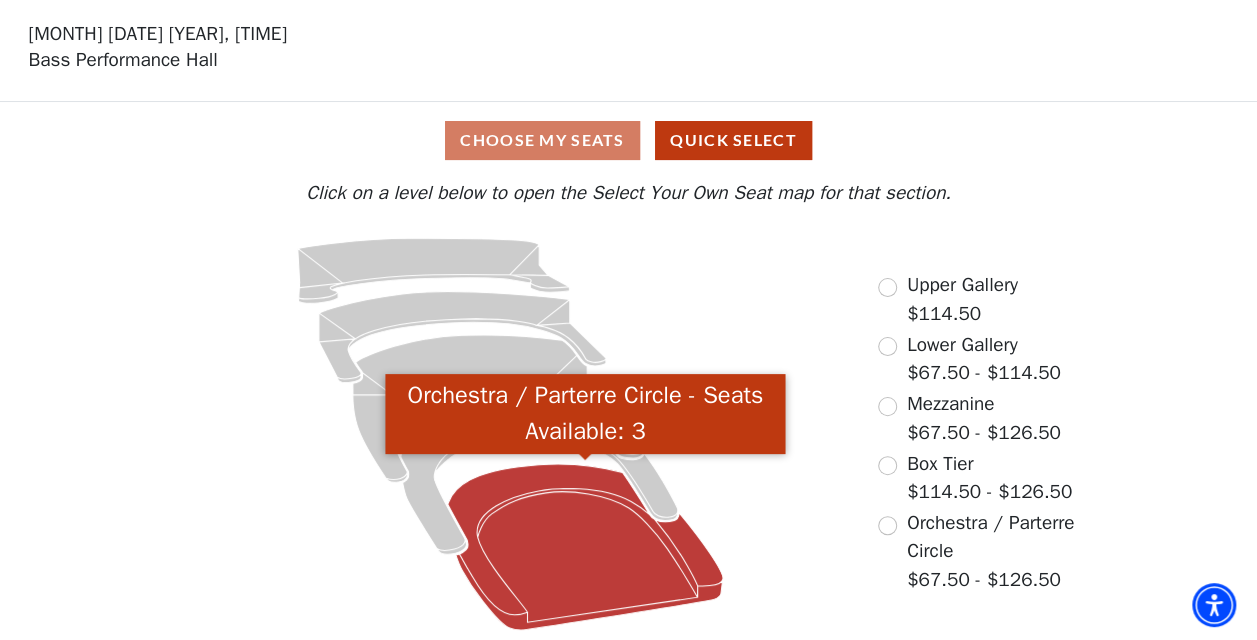click 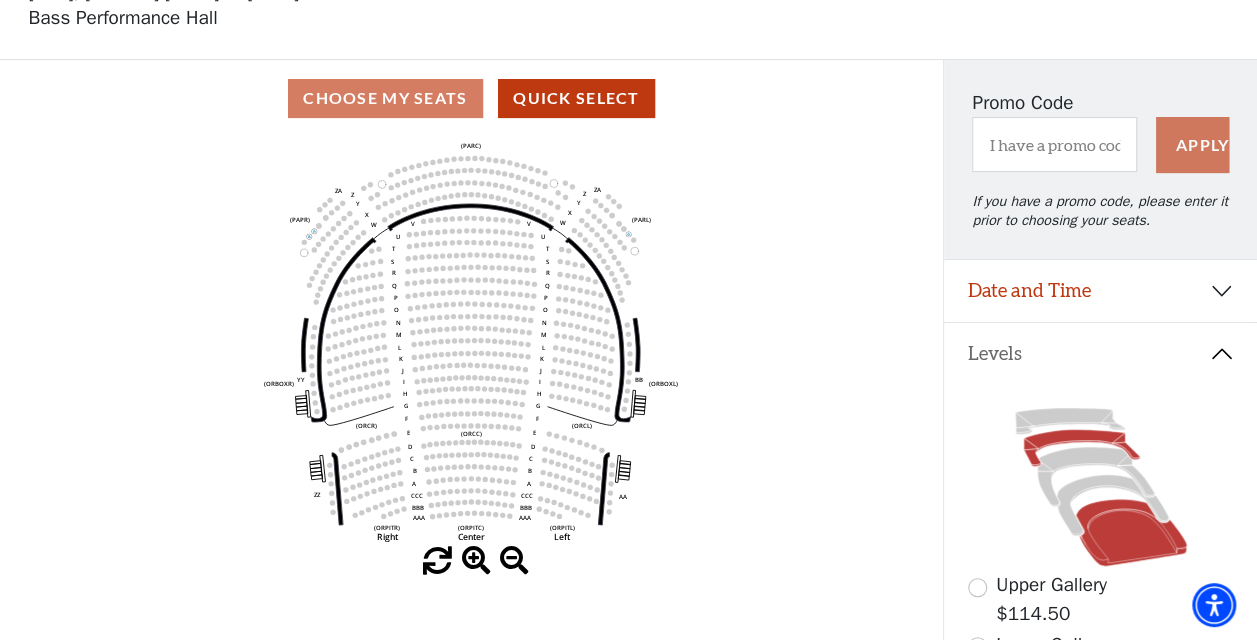 scroll, scrollTop: 114, scrollLeft: 0, axis: vertical 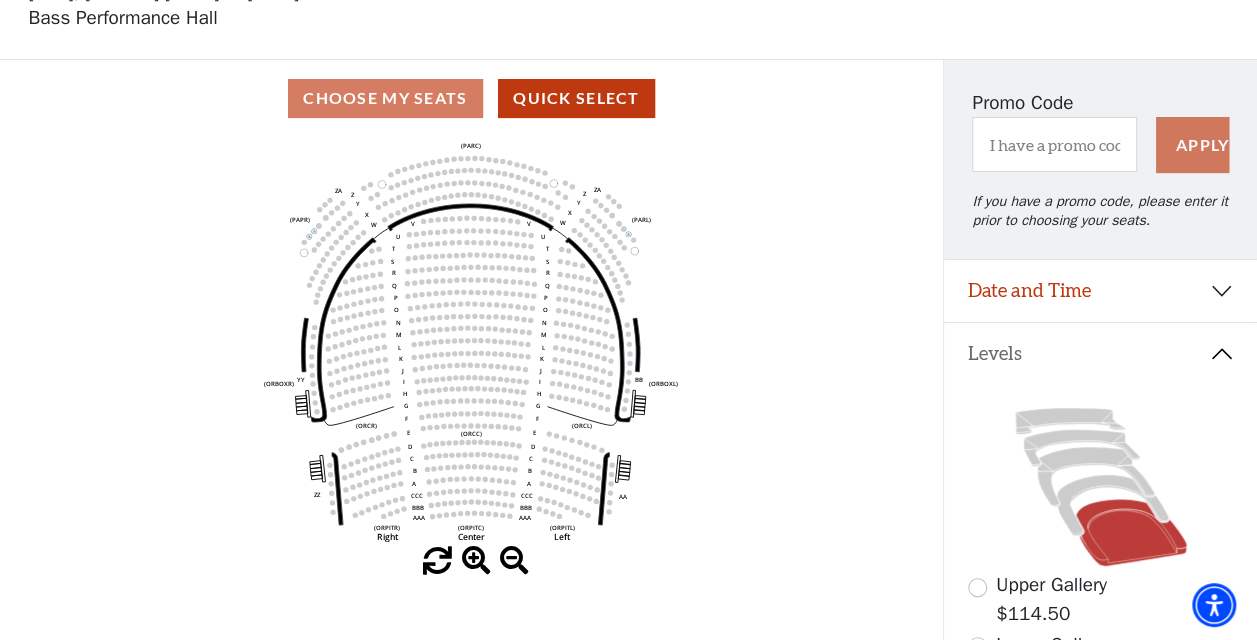 click 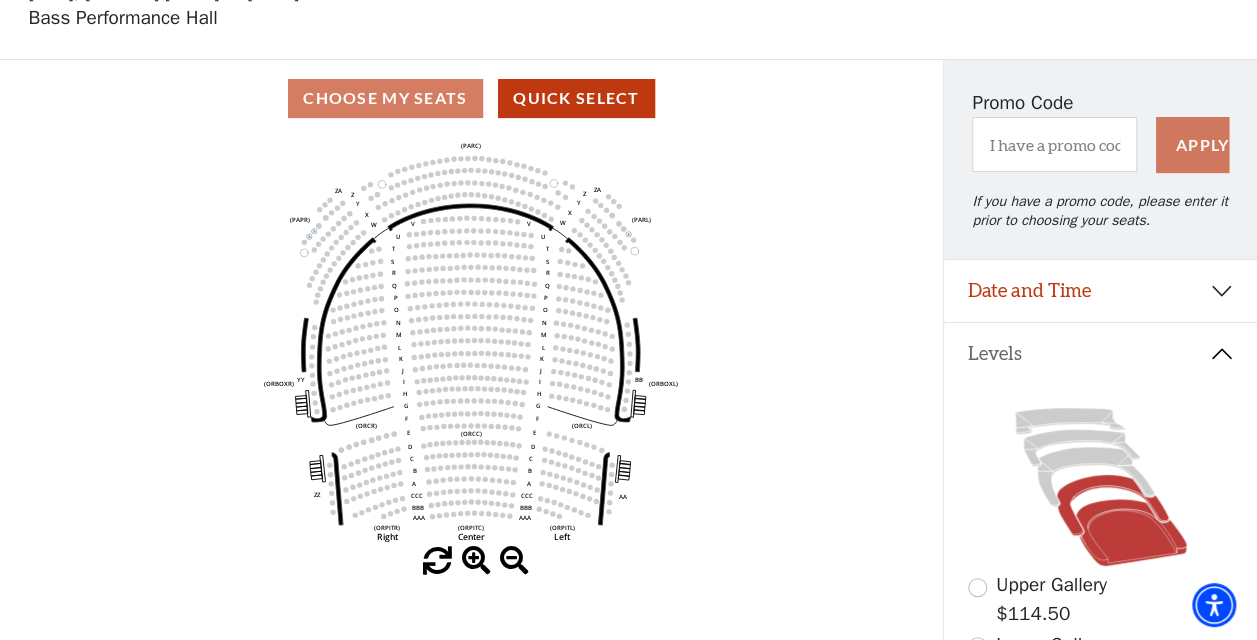 click 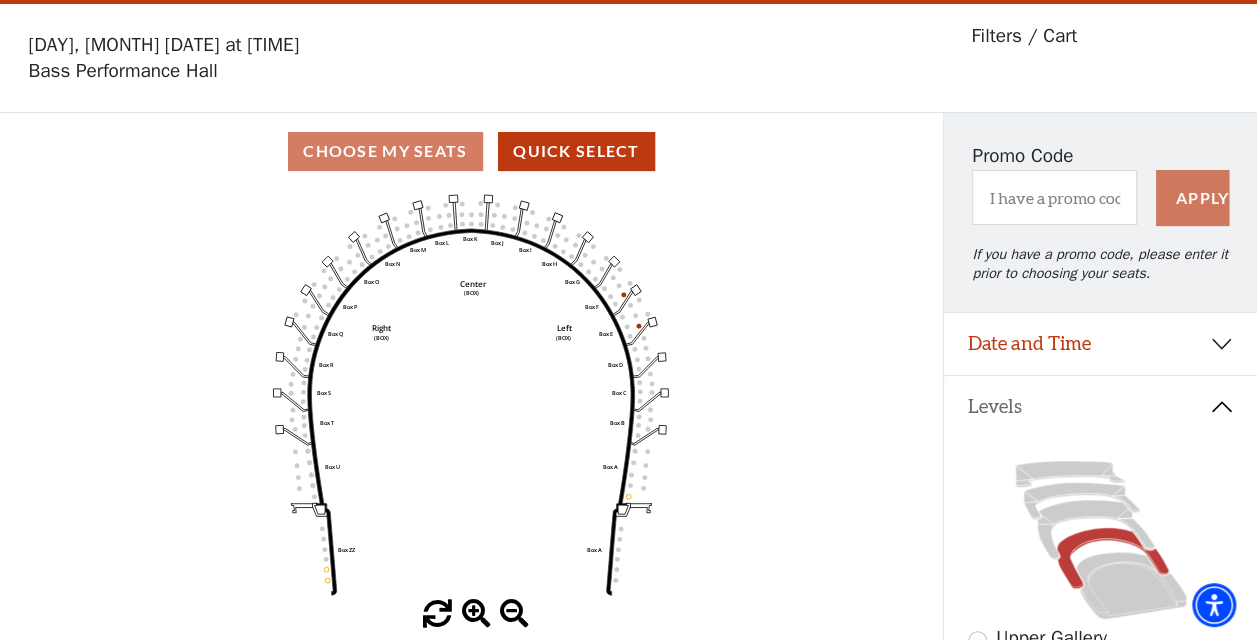 scroll, scrollTop: 92, scrollLeft: 0, axis: vertical 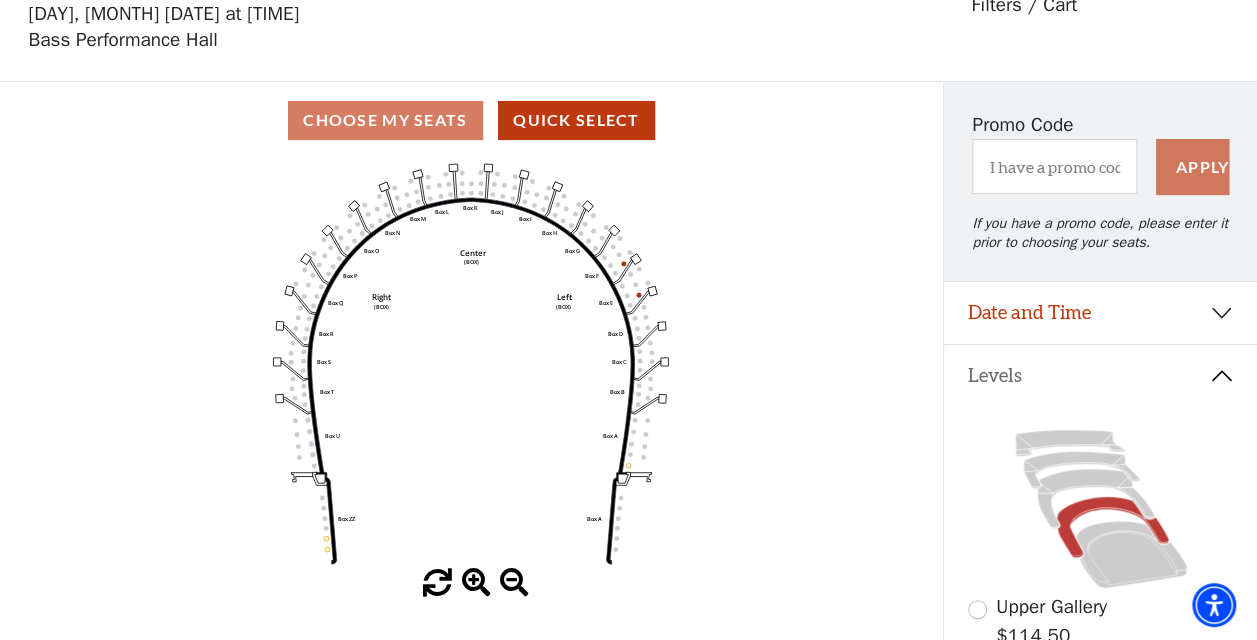 click 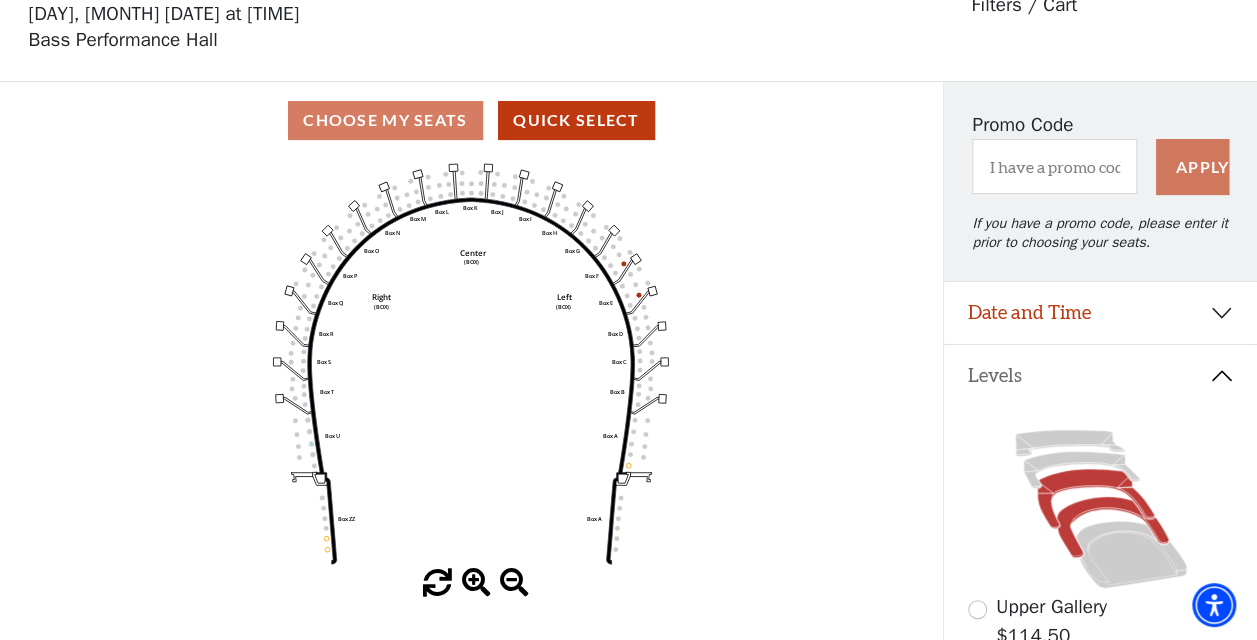 click 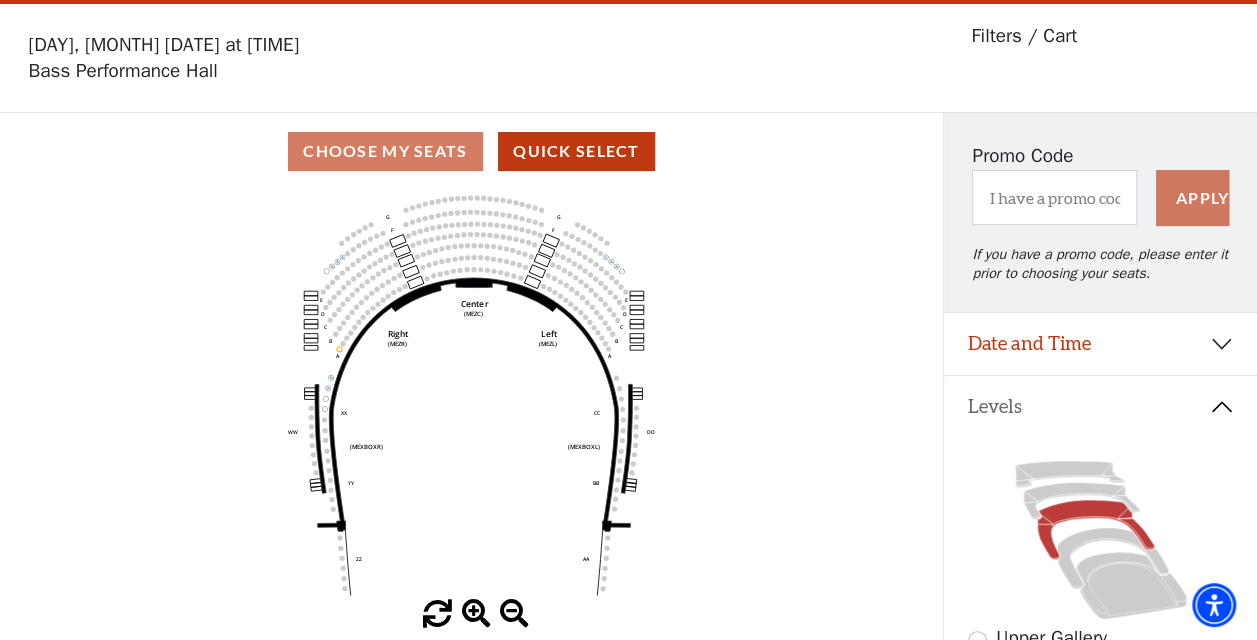 scroll, scrollTop: 92, scrollLeft: 0, axis: vertical 